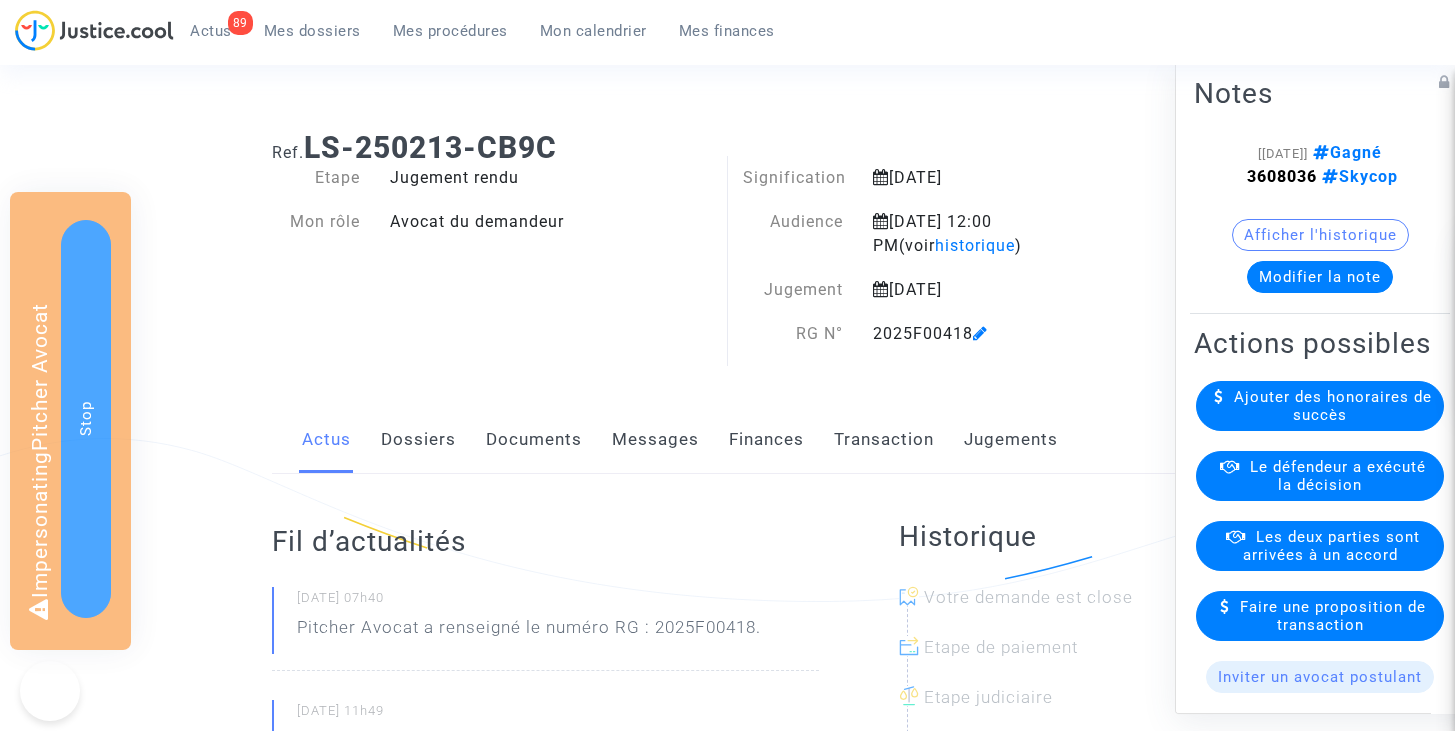 scroll, scrollTop: 0, scrollLeft: 0, axis: both 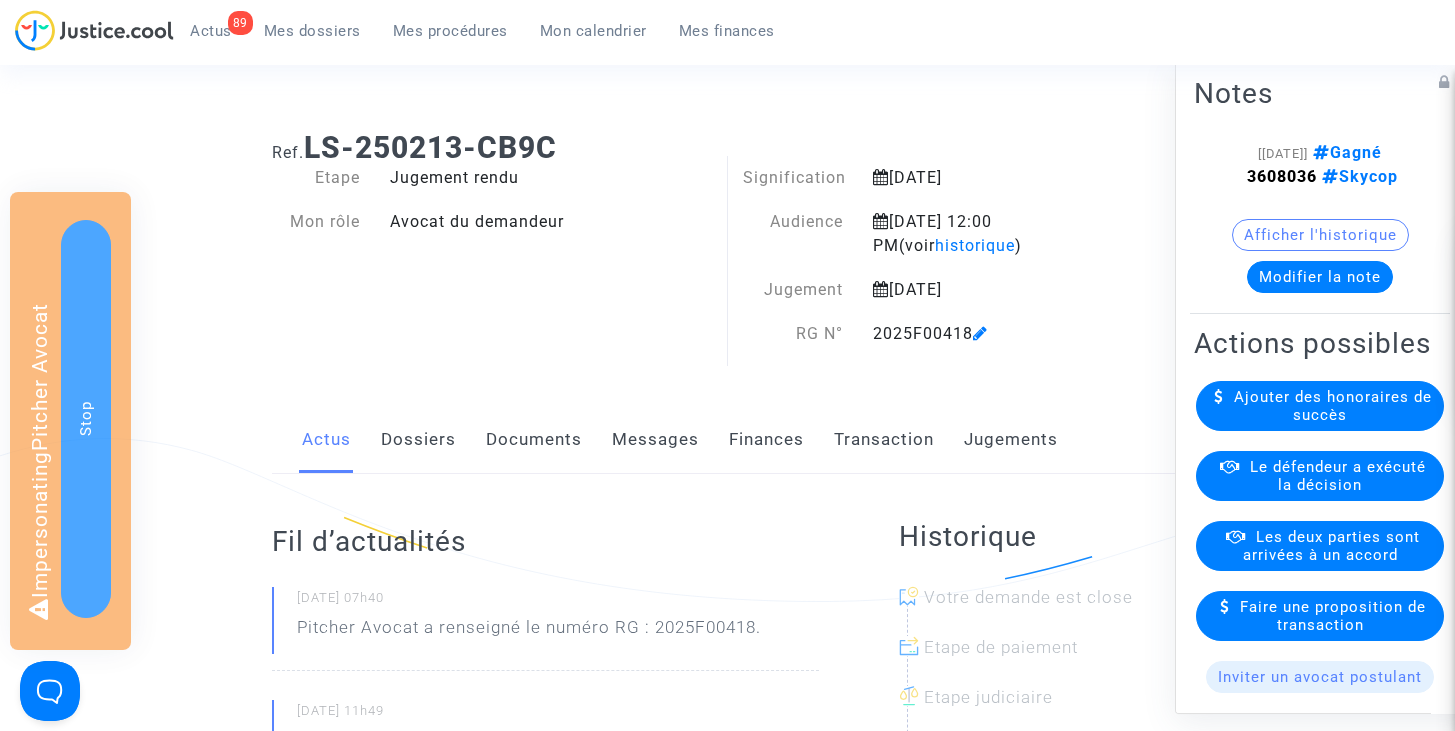 click on "Finances" 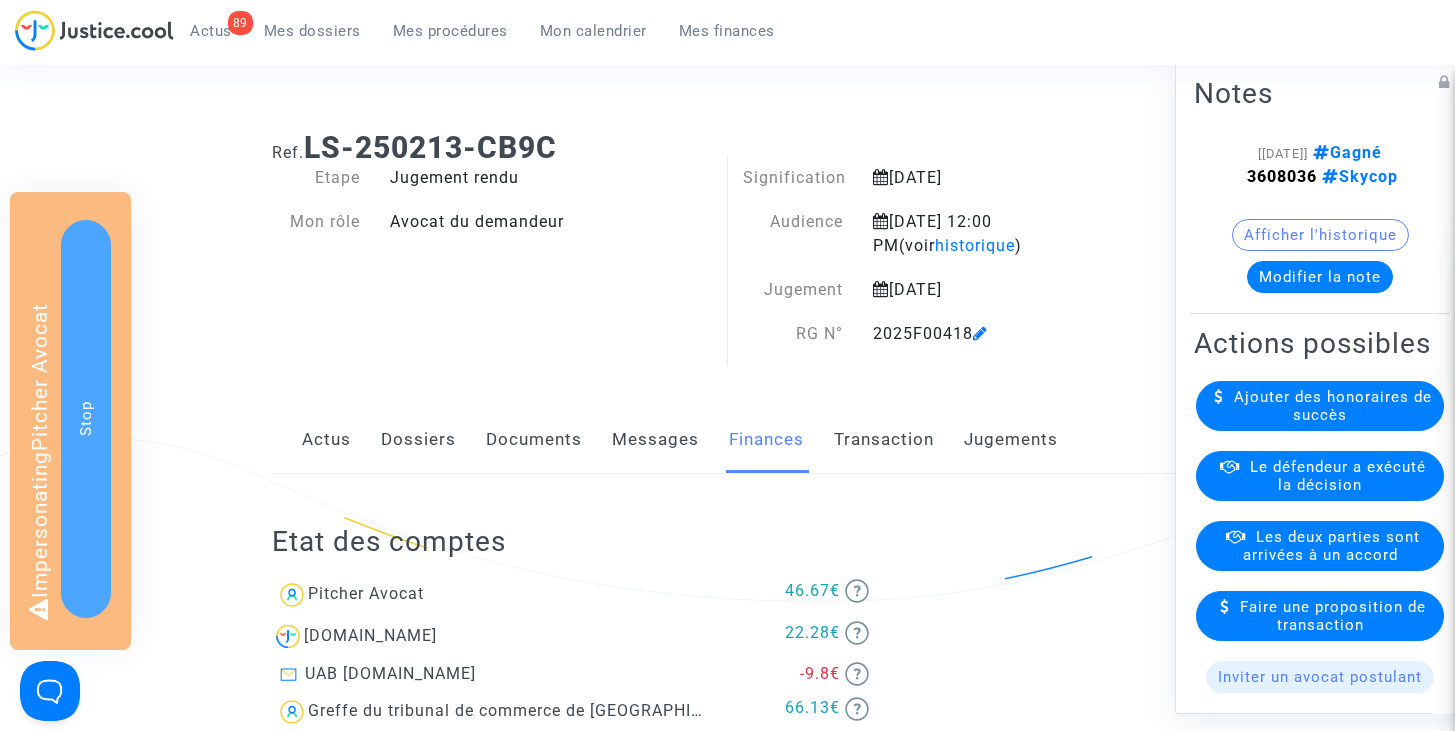 scroll, scrollTop: 1893, scrollLeft: 0, axis: vertical 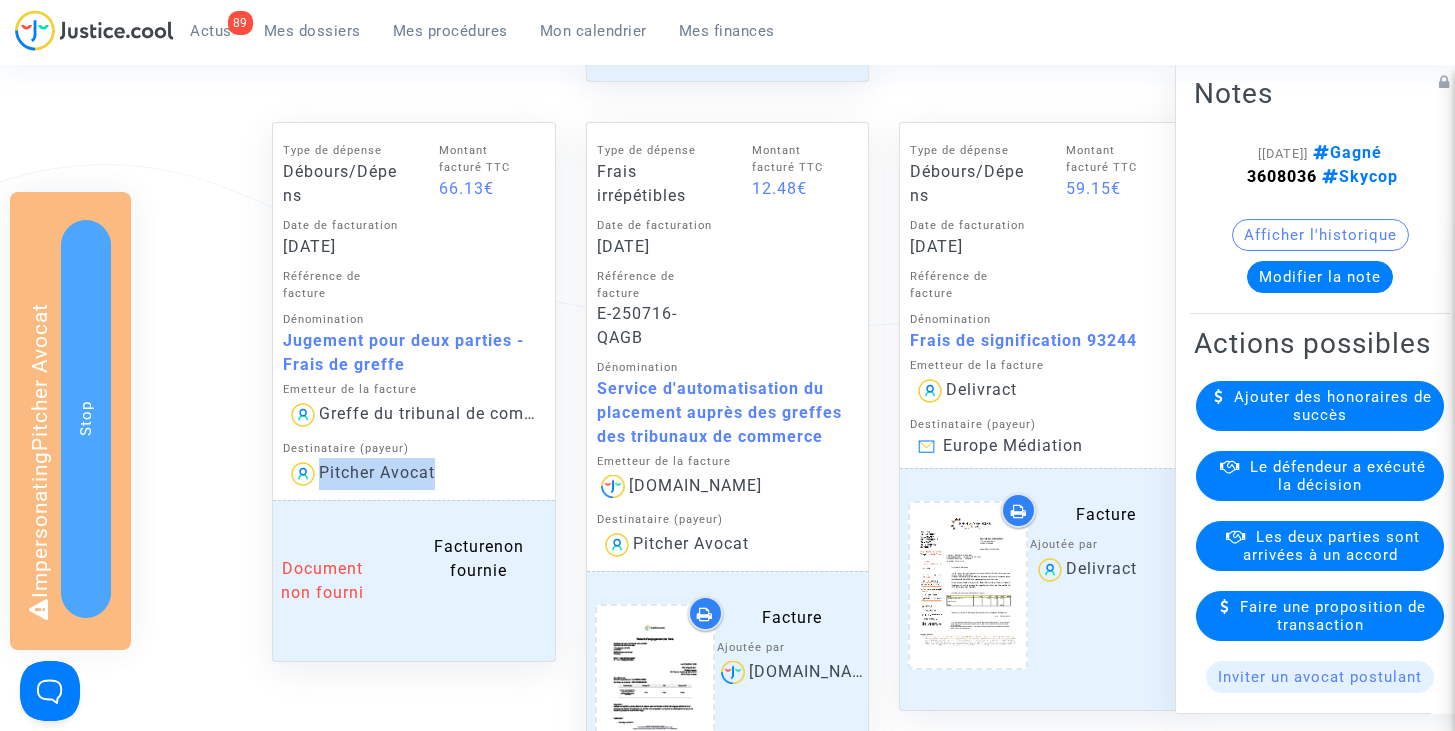 drag, startPoint x: 454, startPoint y: 468, endPoint x: 313, endPoint y: 460, distance: 141.22676 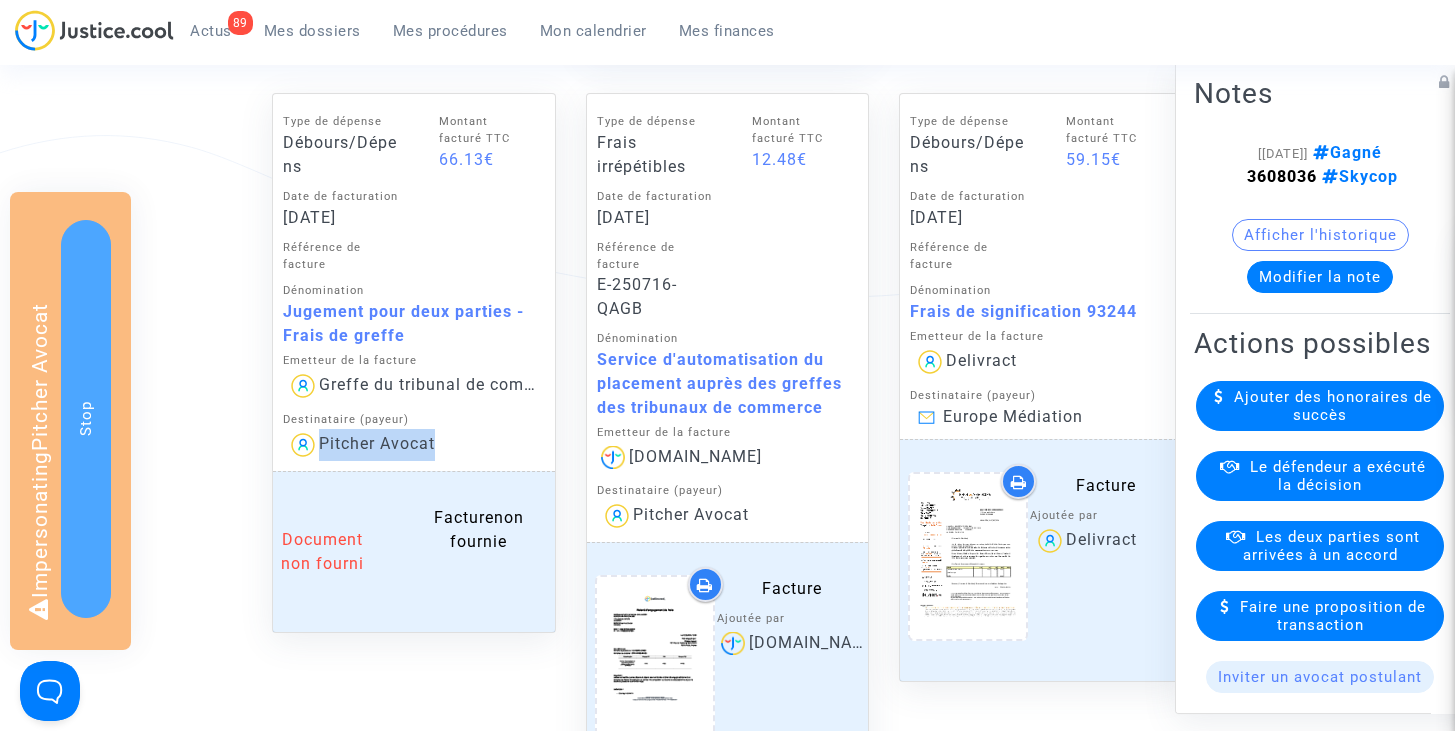 scroll, scrollTop: 1917, scrollLeft: 0, axis: vertical 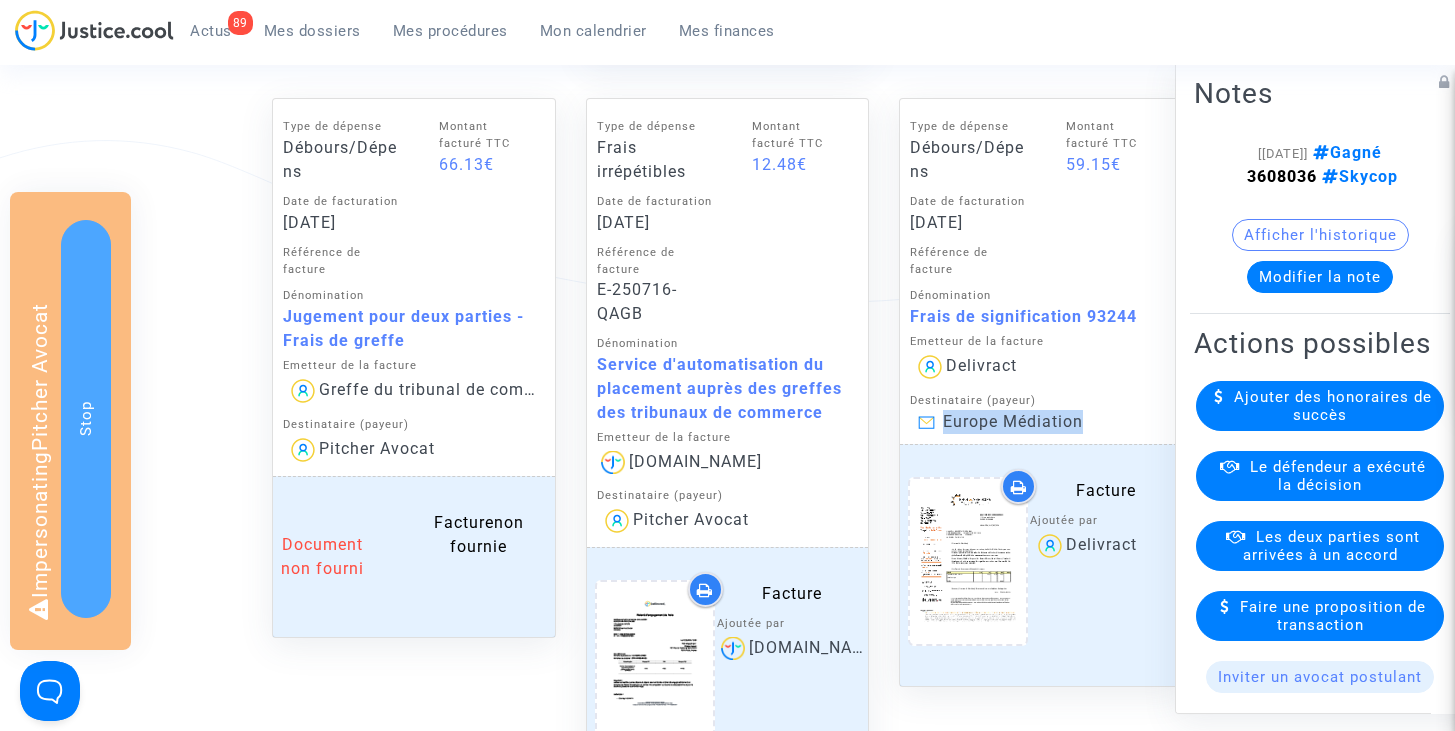 drag, startPoint x: 1083, startPoint y: 418, endPoint x: 943, endPoint y: 420, distance: 140.01428 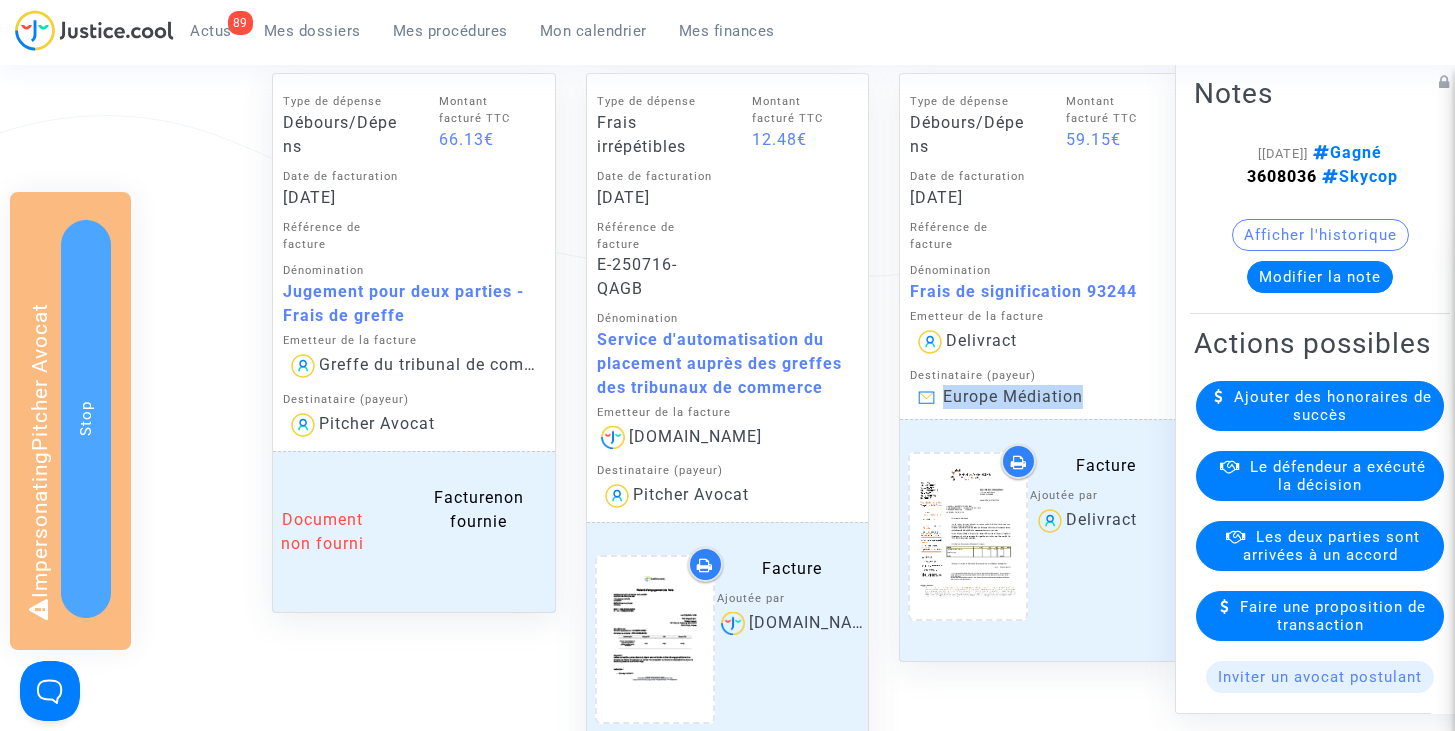 scroll, scrollTop: 1943, scrollLeft: 0, axis: vertical 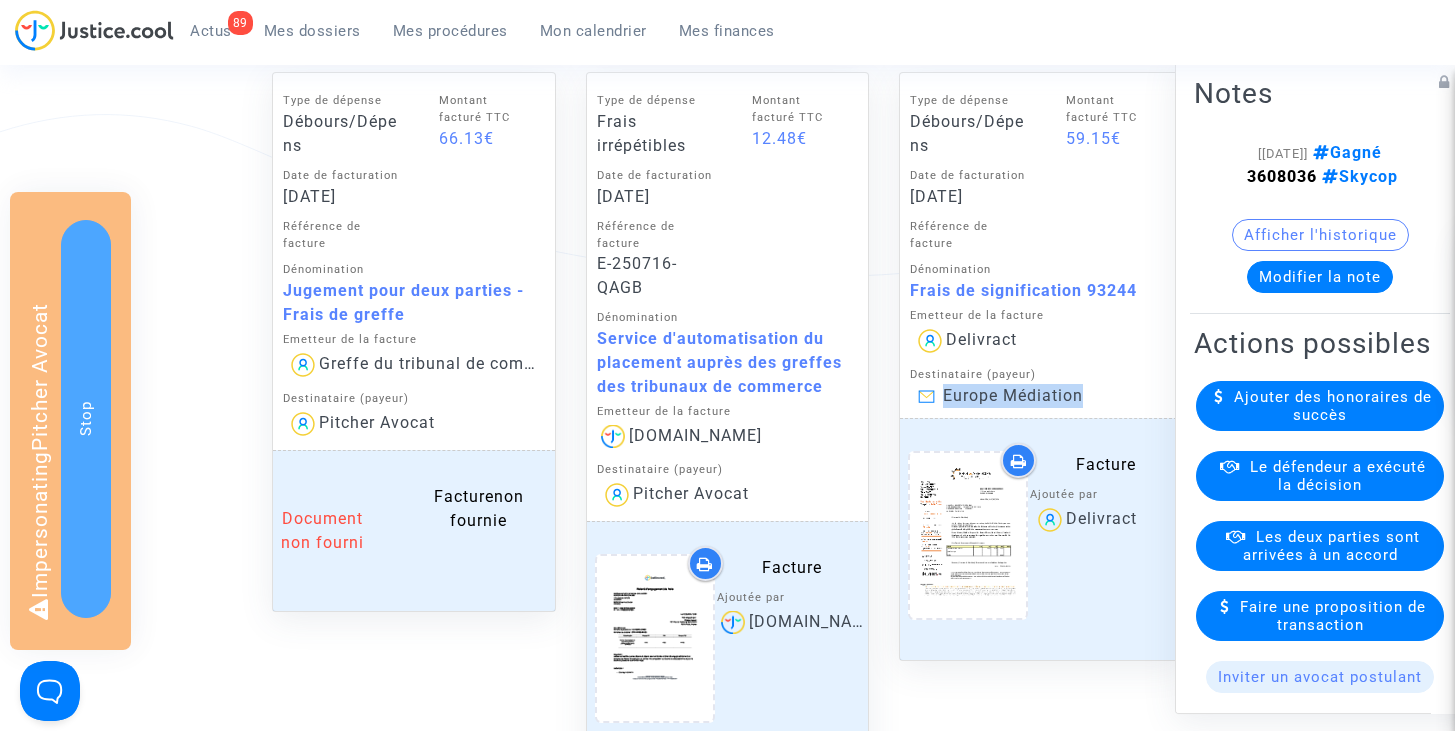 drag, startPoint x: 1148, startPoint y: 287, endPoint x: 903, endPoint y: 292, distance: 245.05101 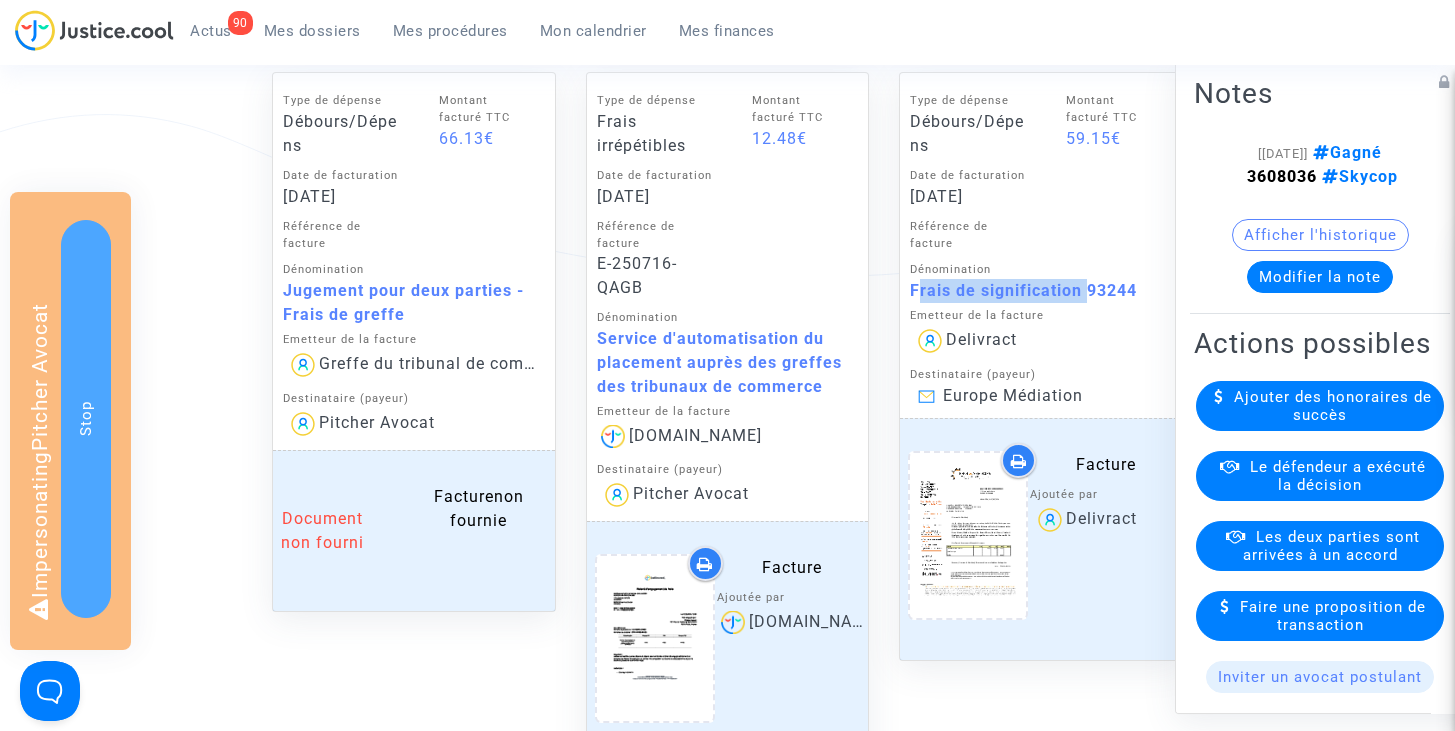drag, startPoint x: 1080, startPoint y: 291, endPoint x: 910, endPoint y: 292, distance: 170.00294 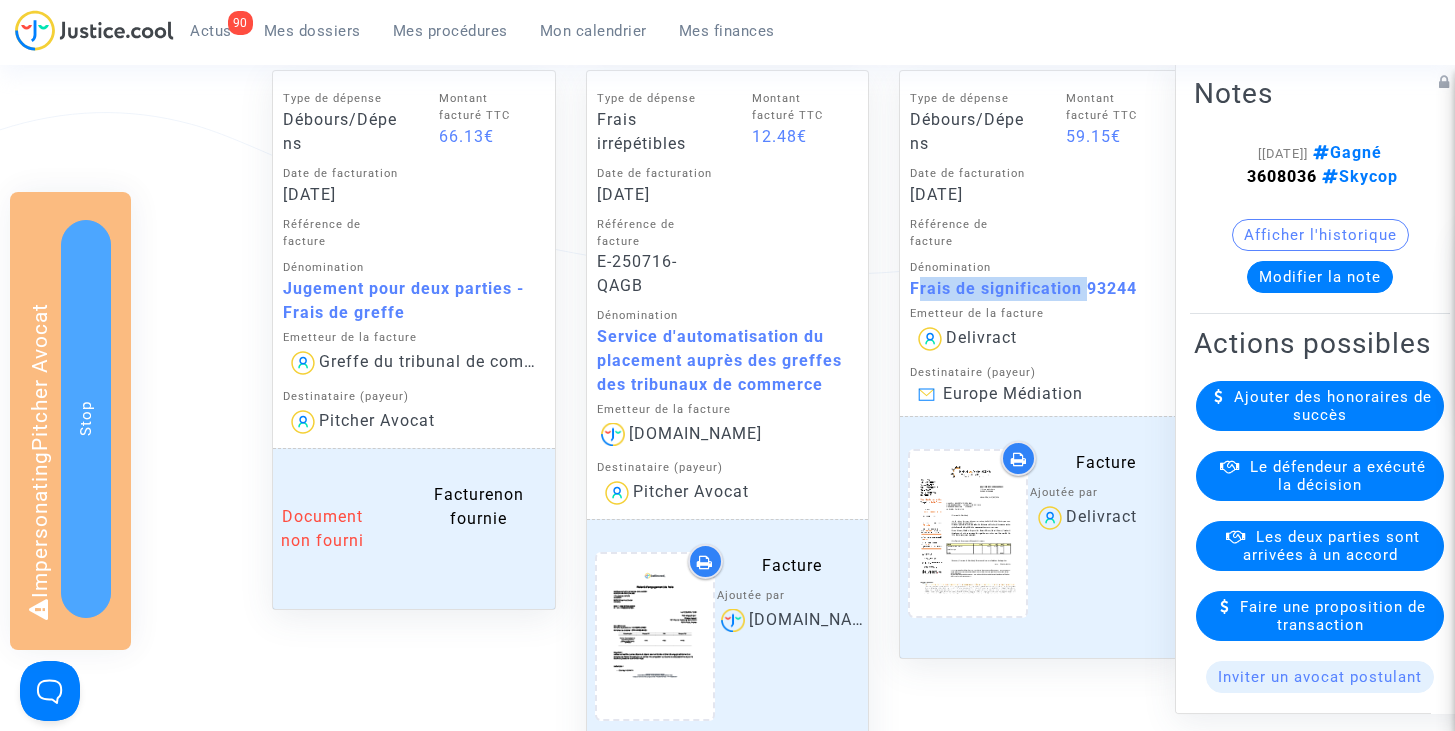 scroll, scrollTop: 1831, scrollLeft: 0, axis: vertical 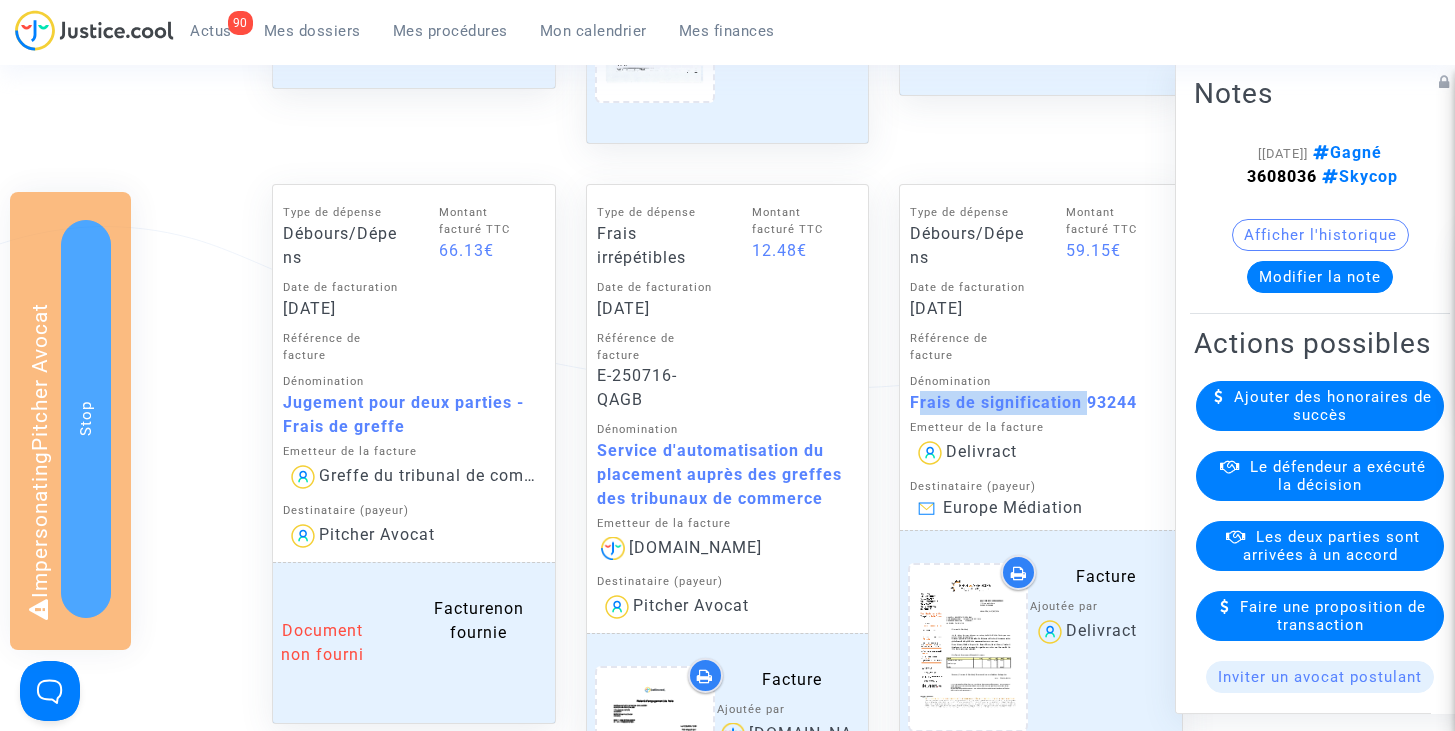 copy on "Frais de signification" 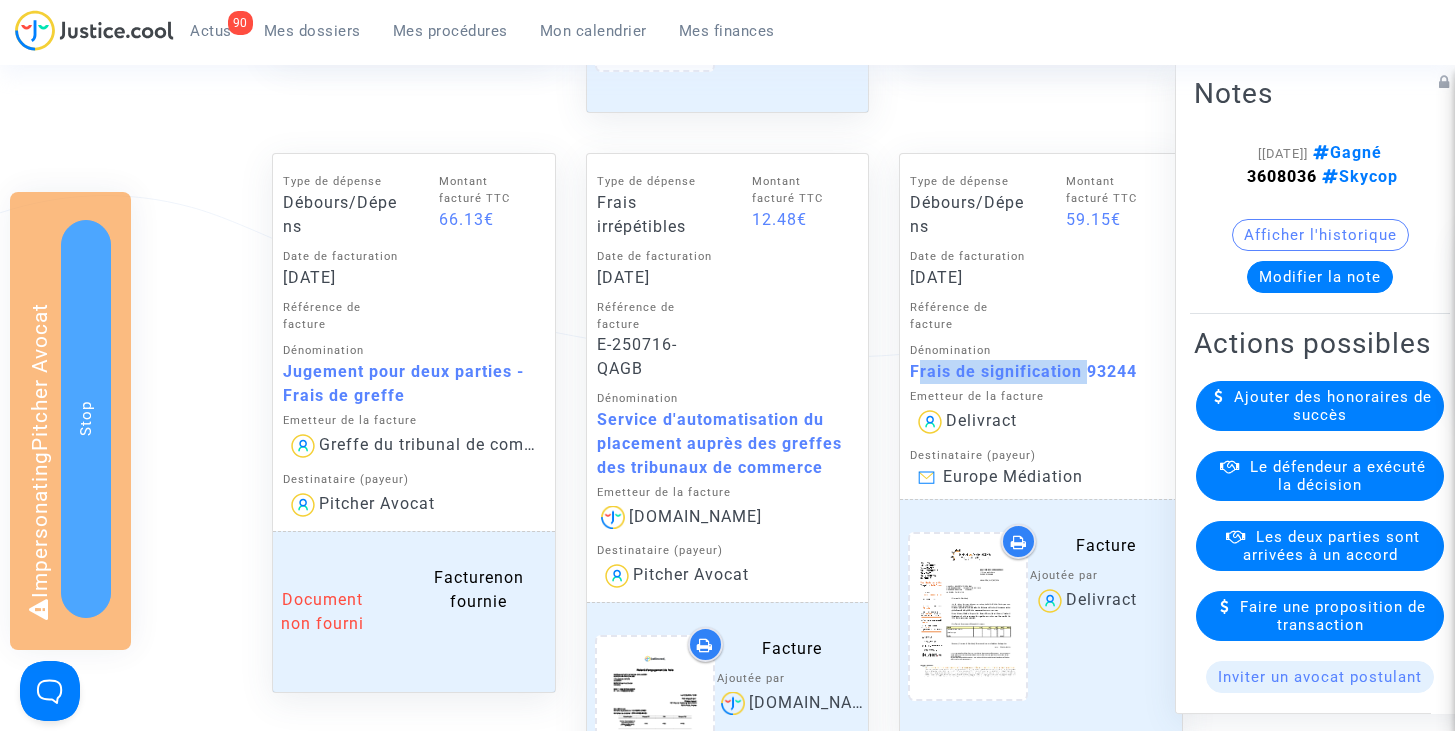 scroll, scrollTop: 1872, scrollLeft: 0, axis: vertical 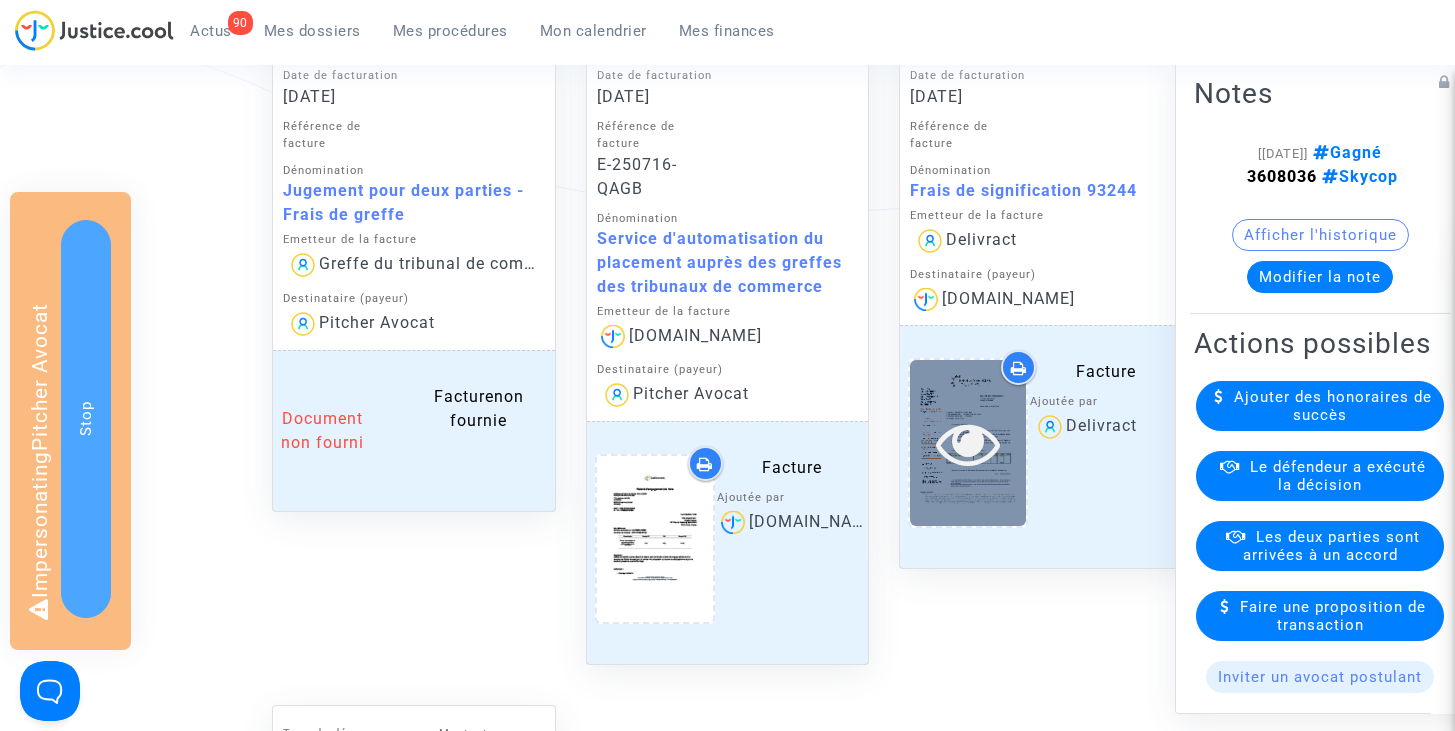 click at bounding box center [968, 442] 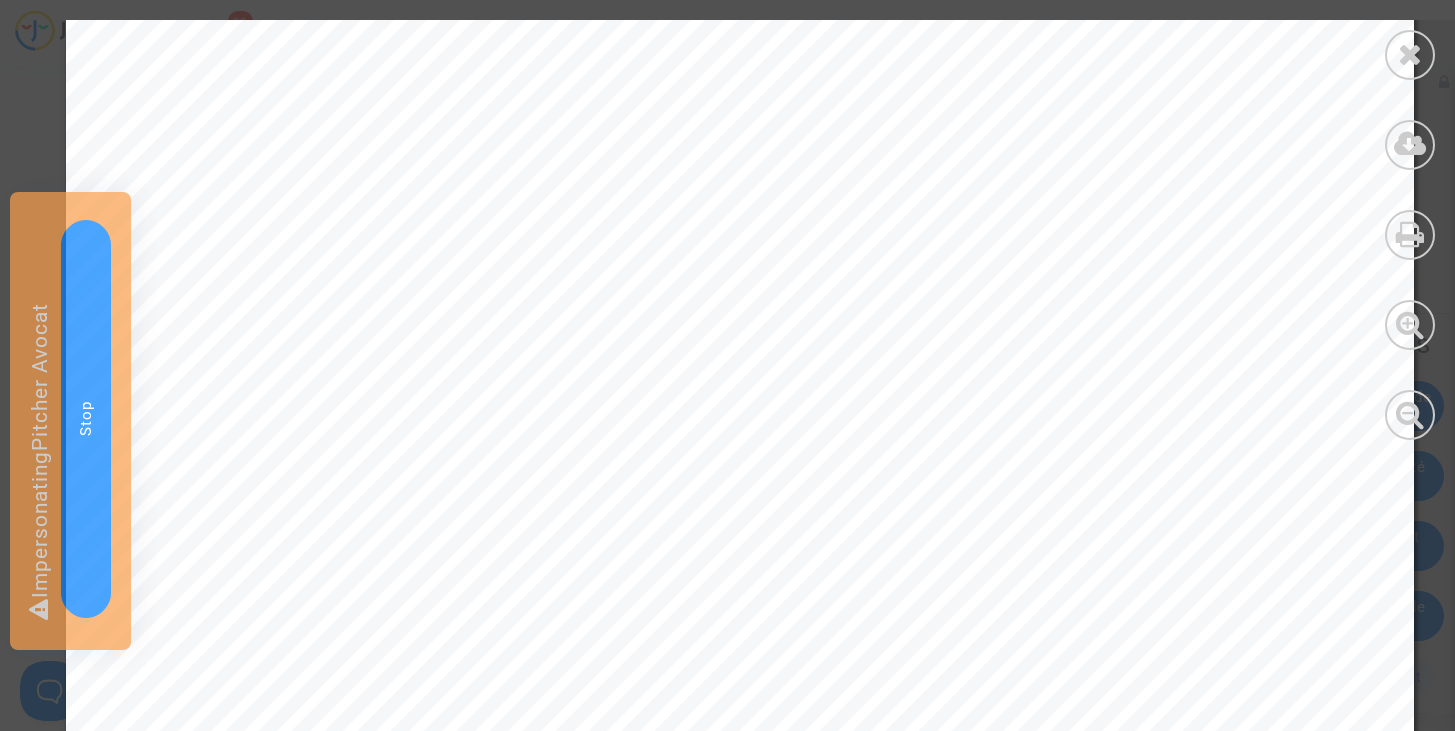 scroll, scrollTop: 891, scrollLeft: 0, axis: vertical 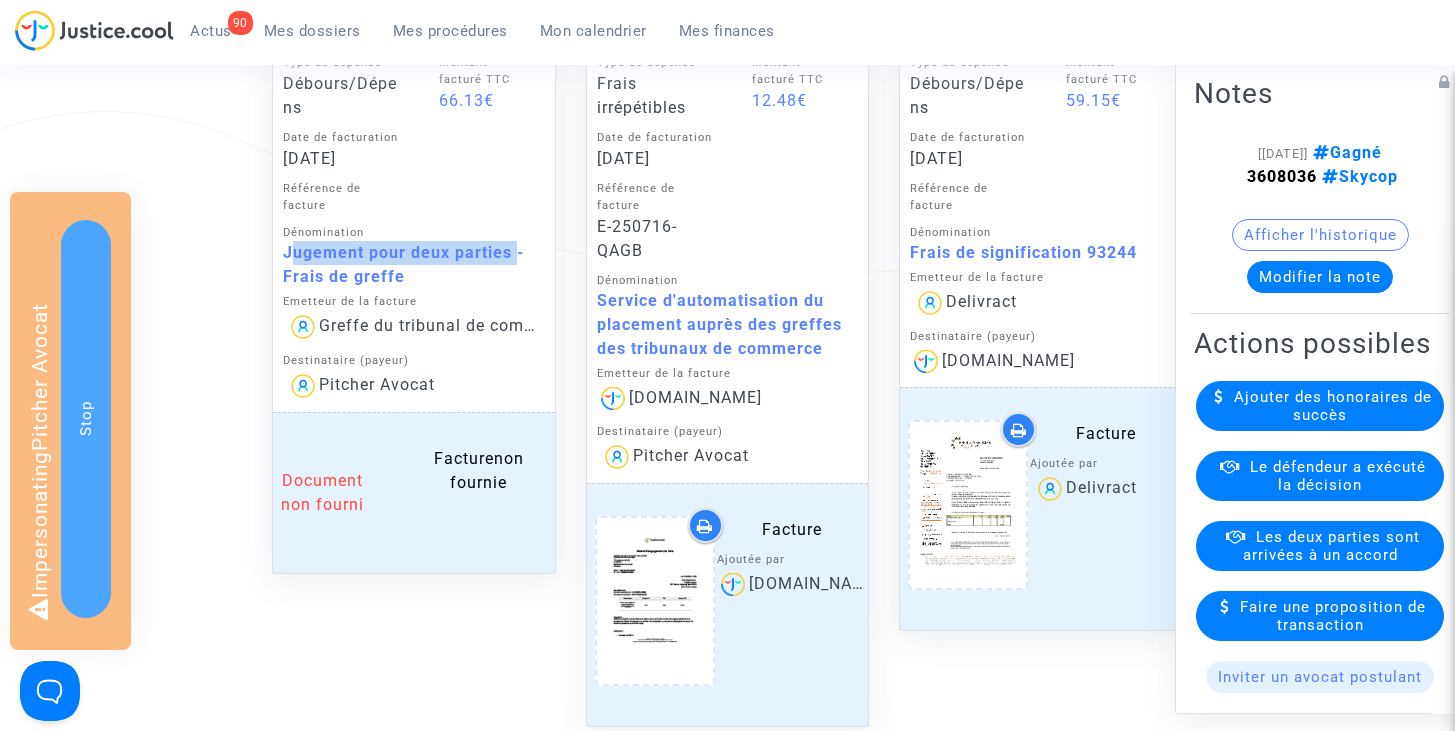drag, startPoint x: 284, startPoint y: 247, endPoint x: 508, endPoint y: 242, distance: 224.0558 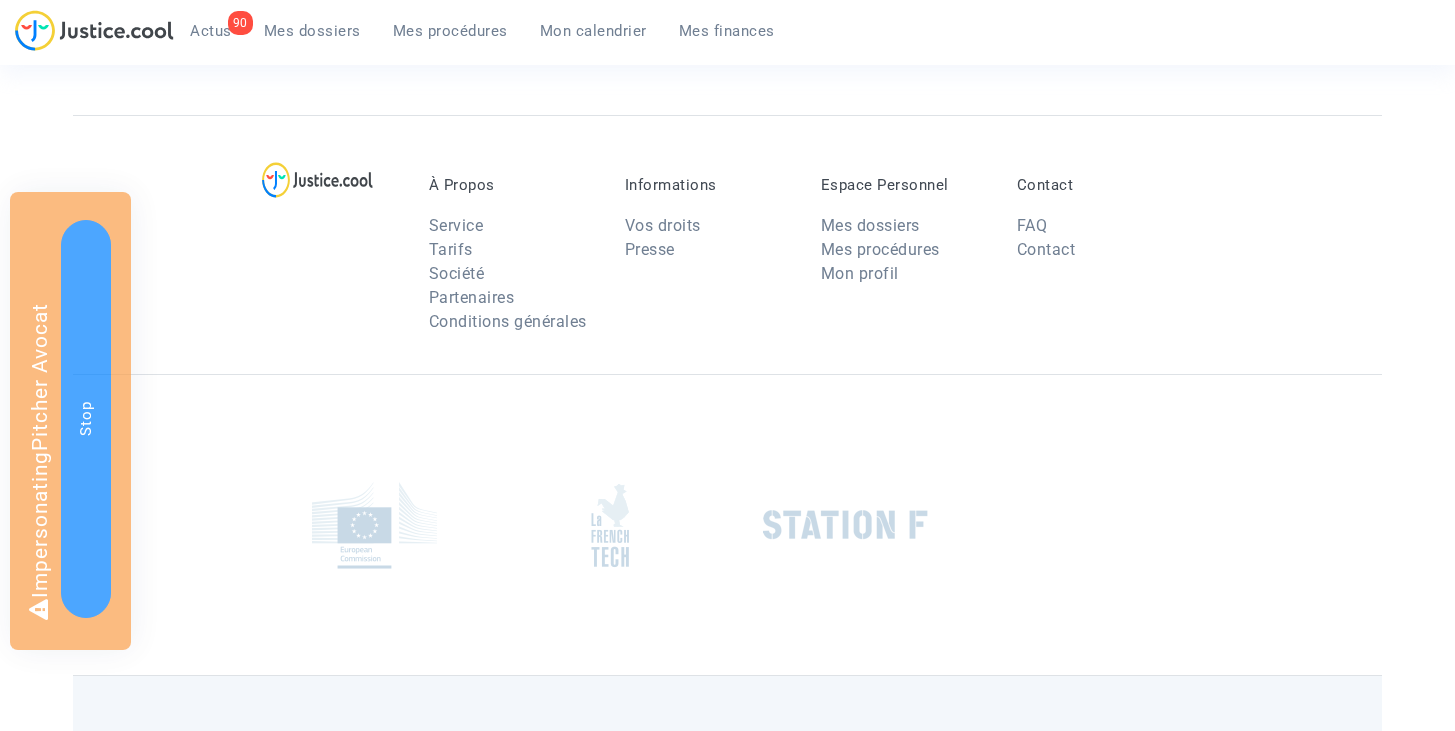 scroll, scrollTop: 0, scrollLeft: 0, axis: both 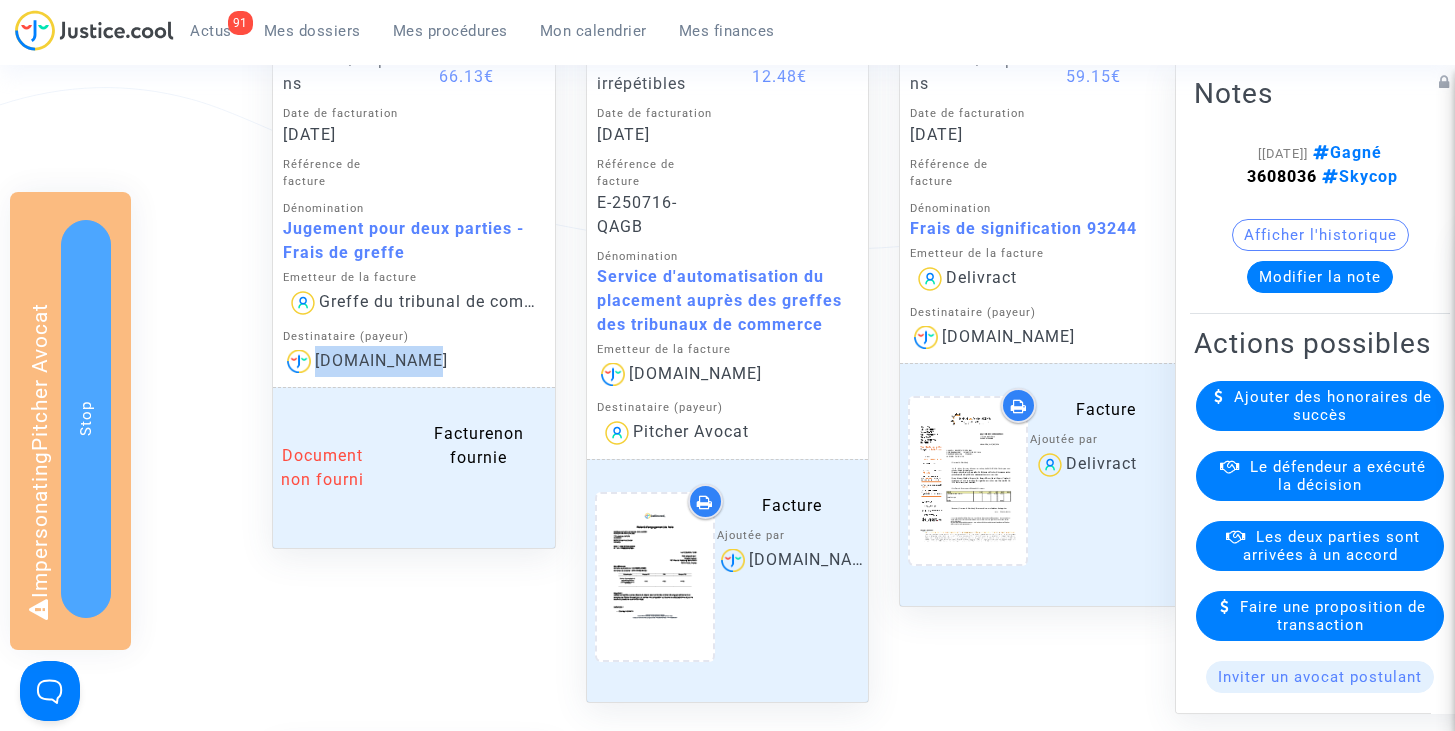 drag, startPoint x: 317, startPoint y: 361, endPoint x: 417, endPoint y: 361, distance: 100 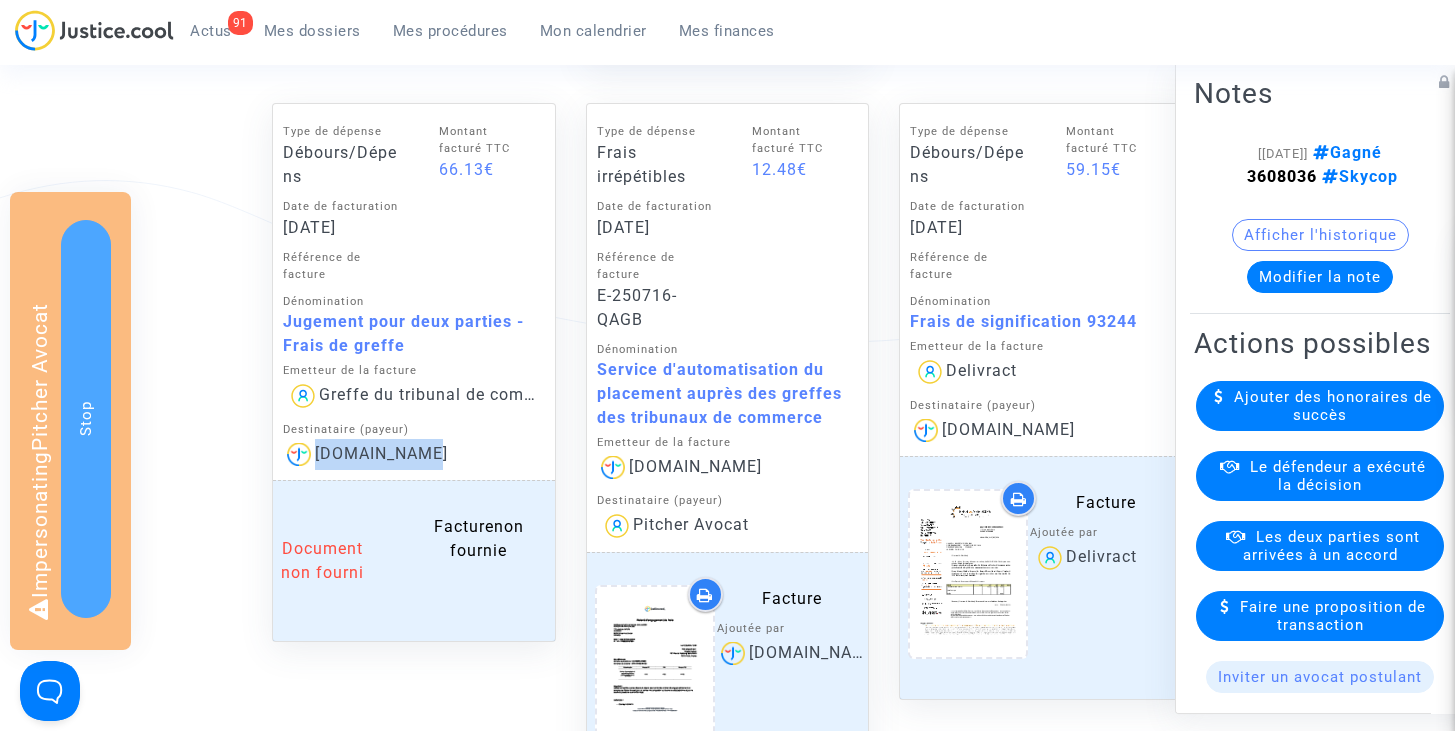 scroll, scrollTop: 1872, scrollLeft: 0, axis: vertical 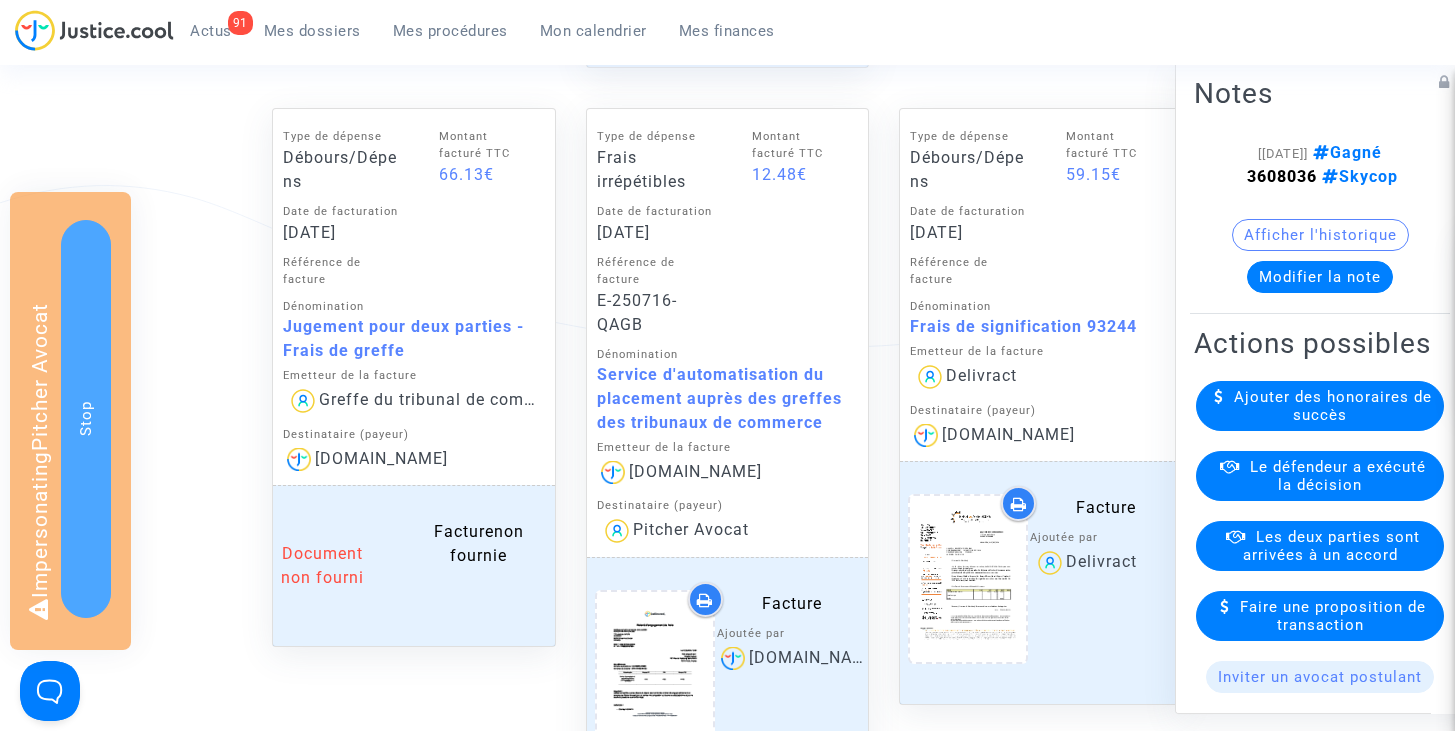 click on "[DOMAIN_NAME]" 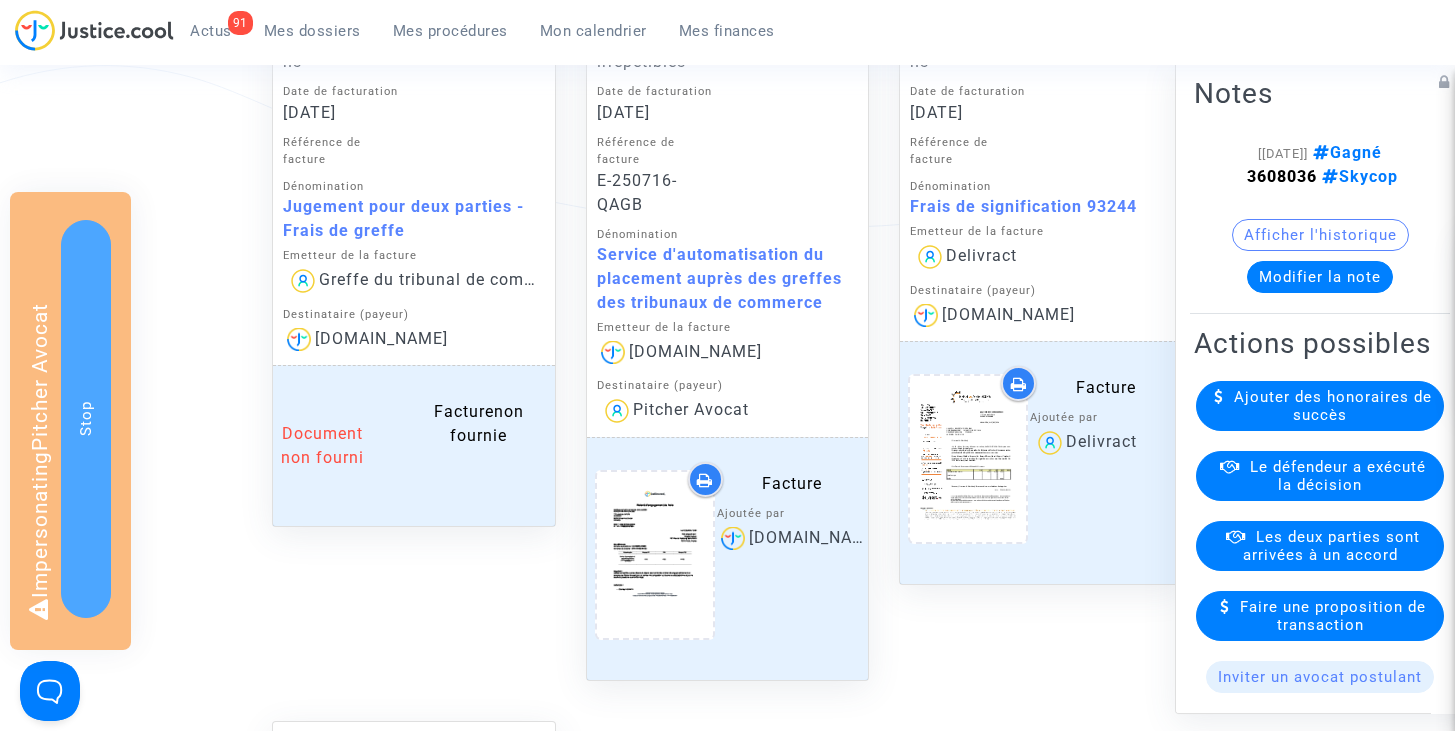 scroll, scrollTop: 2033, scrollLeft: 0, axis: vertical 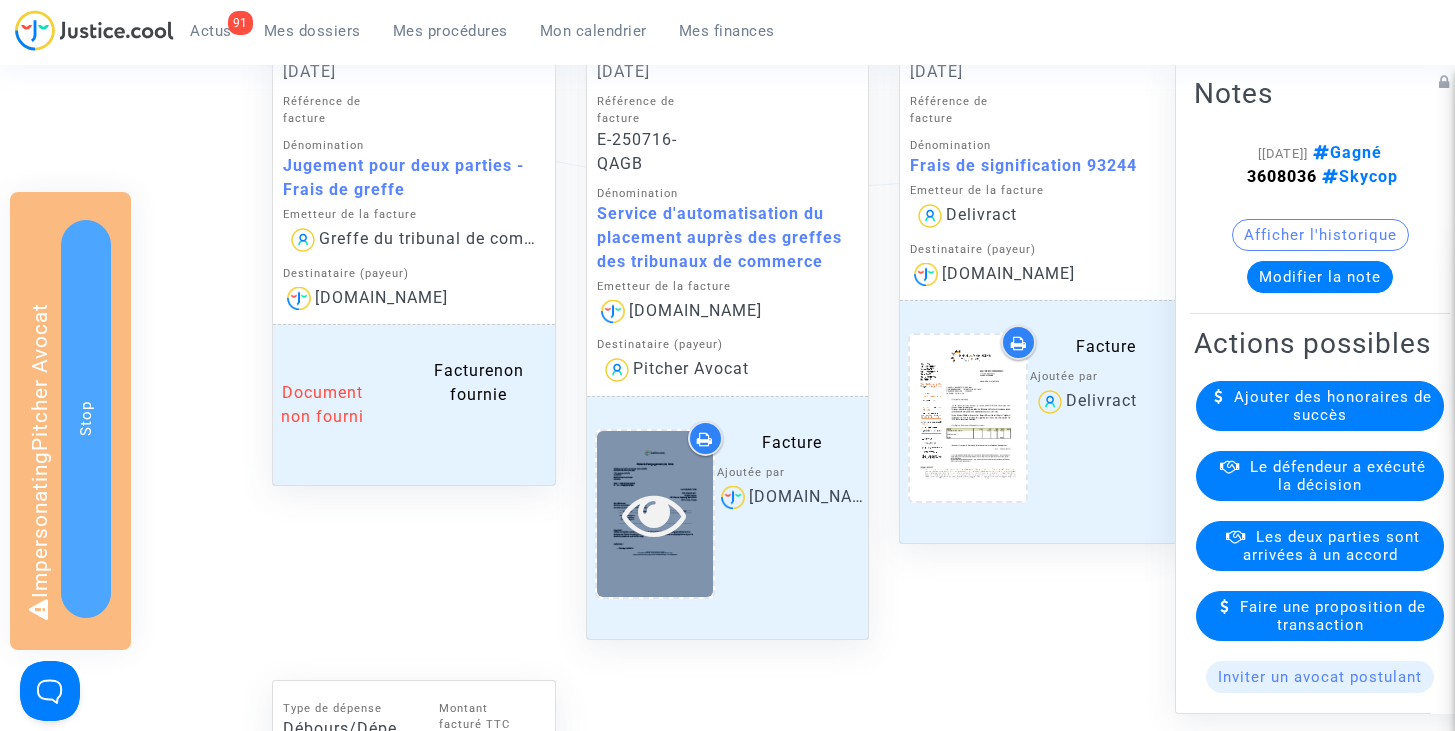 click at bounding box center (655, 513) 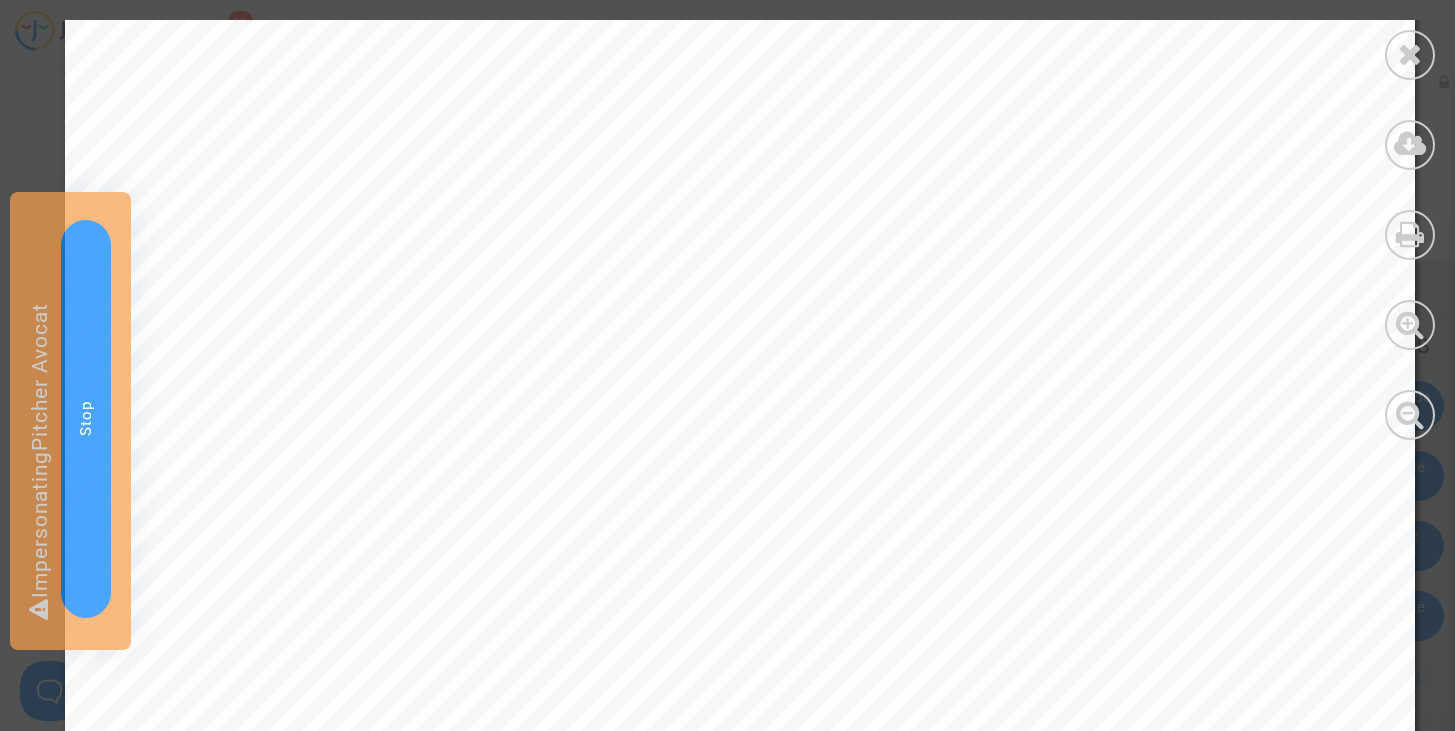 scroll, scrollTop: 67, scrollLeft: 0, axis: vertical 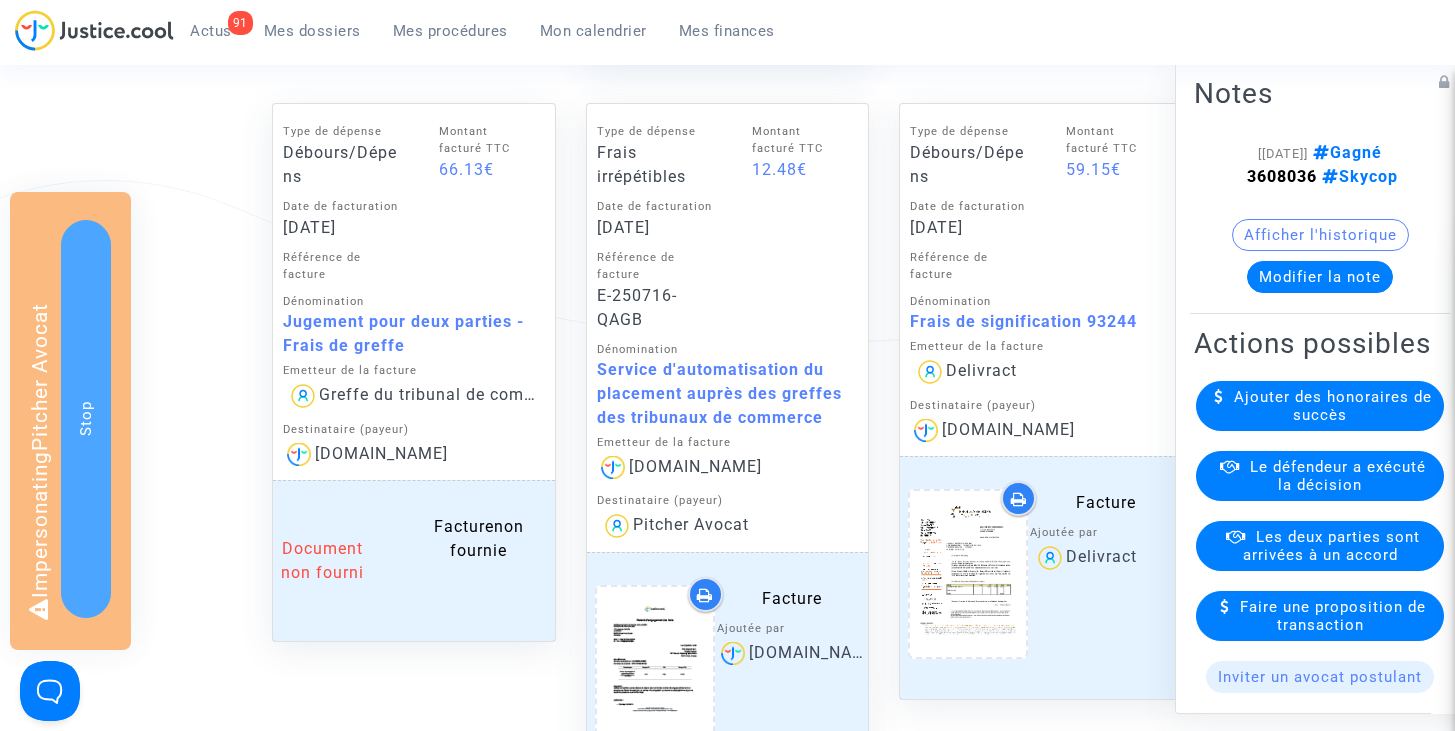 drag, startPoint x: 429, startPoint y: 351, endPoint x: 283, endPoint y: 330, distance: 147.50255 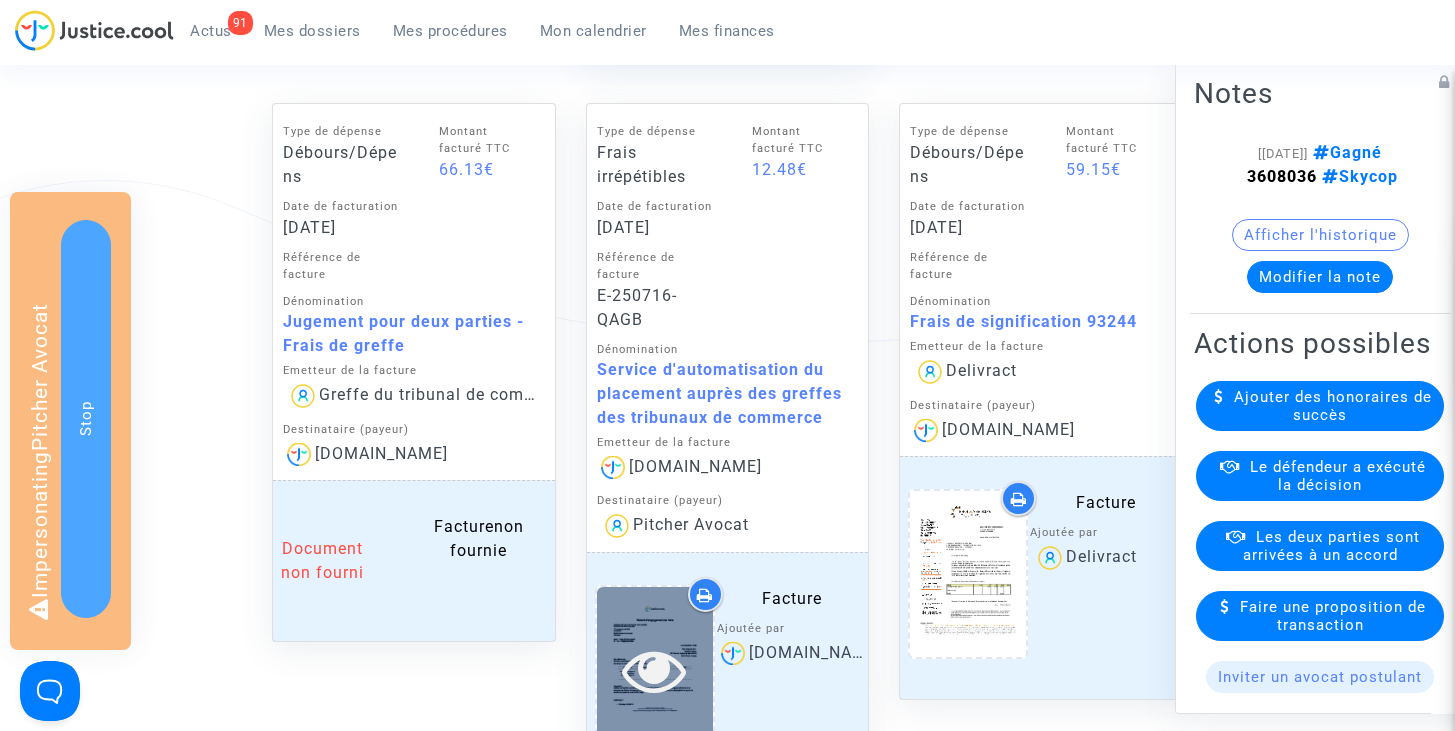 click at bounding box center [654, 670] 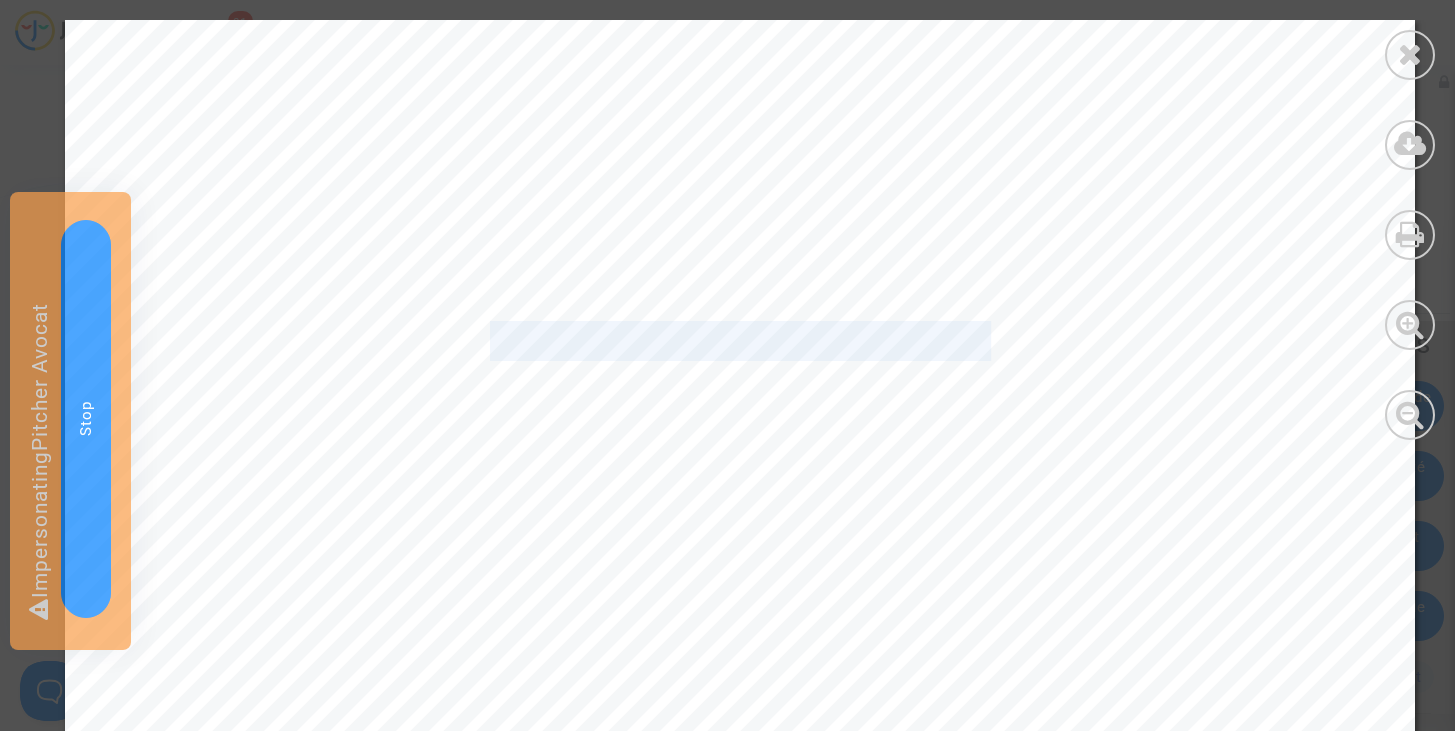 drag, startPoint x: 493, startPoint y: 346, endPoint x: 995, endPoint y: 338, distance: 502.06375 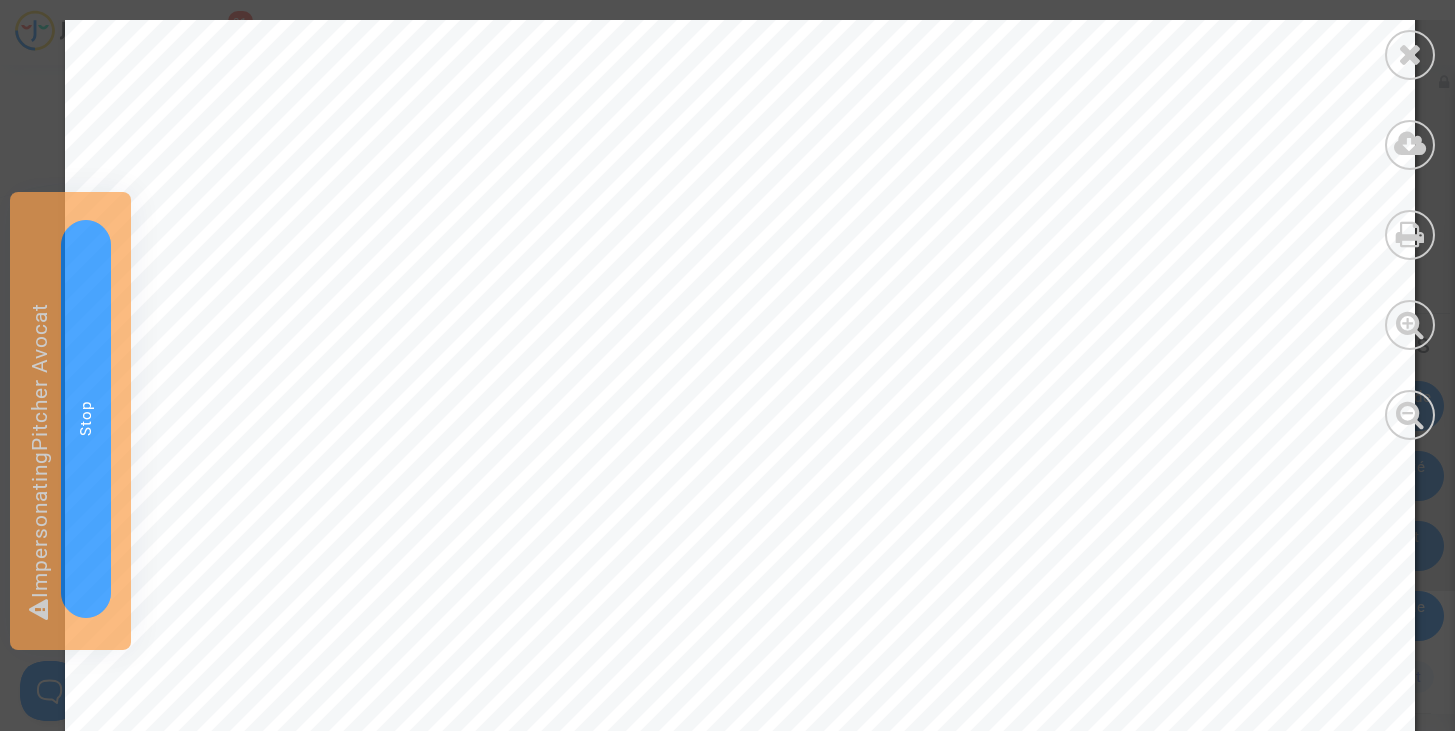 scroll, scrollTop: 995, scrollLeft: 0, axis: vertical 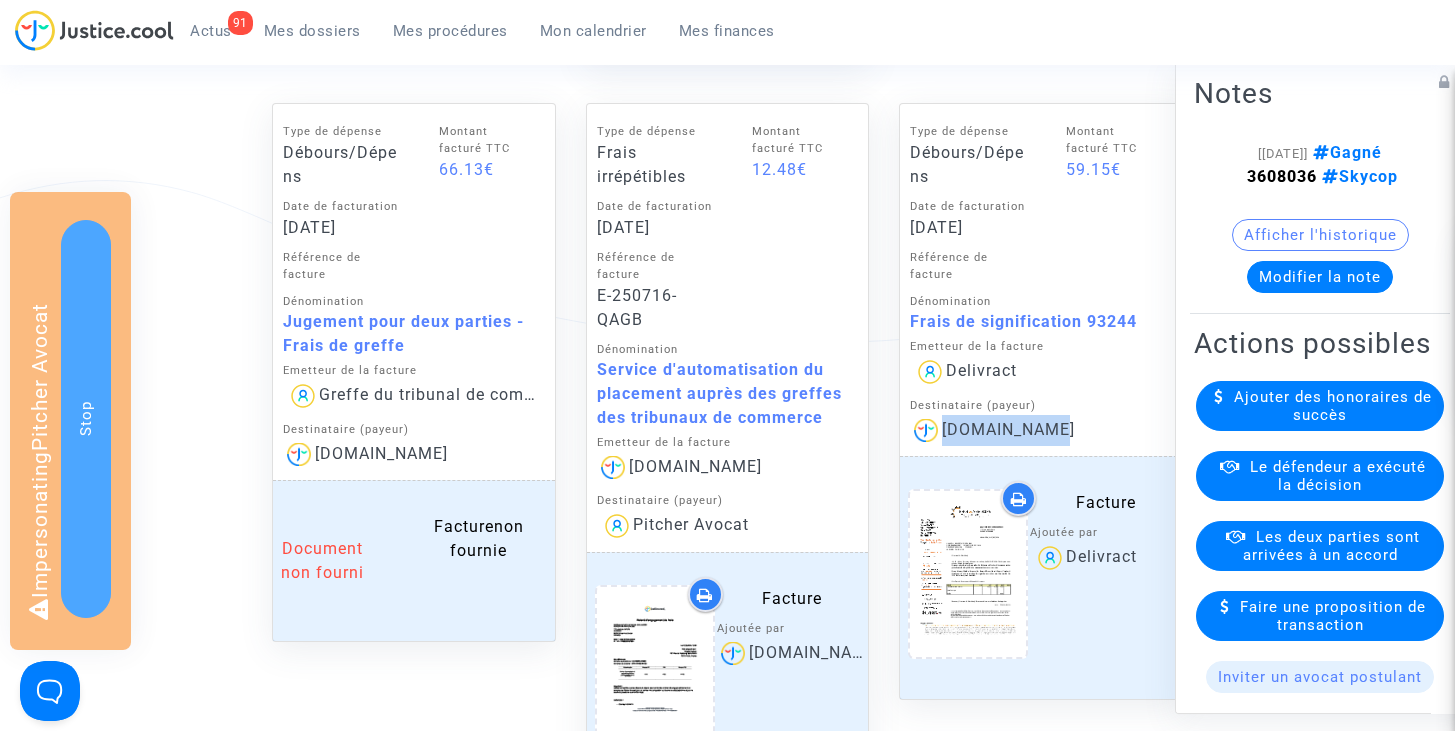 drag, startPoint x: 945, startPoint y: 431, endPoint x: 1059, endPoint y: 432, distance: 114.00439 